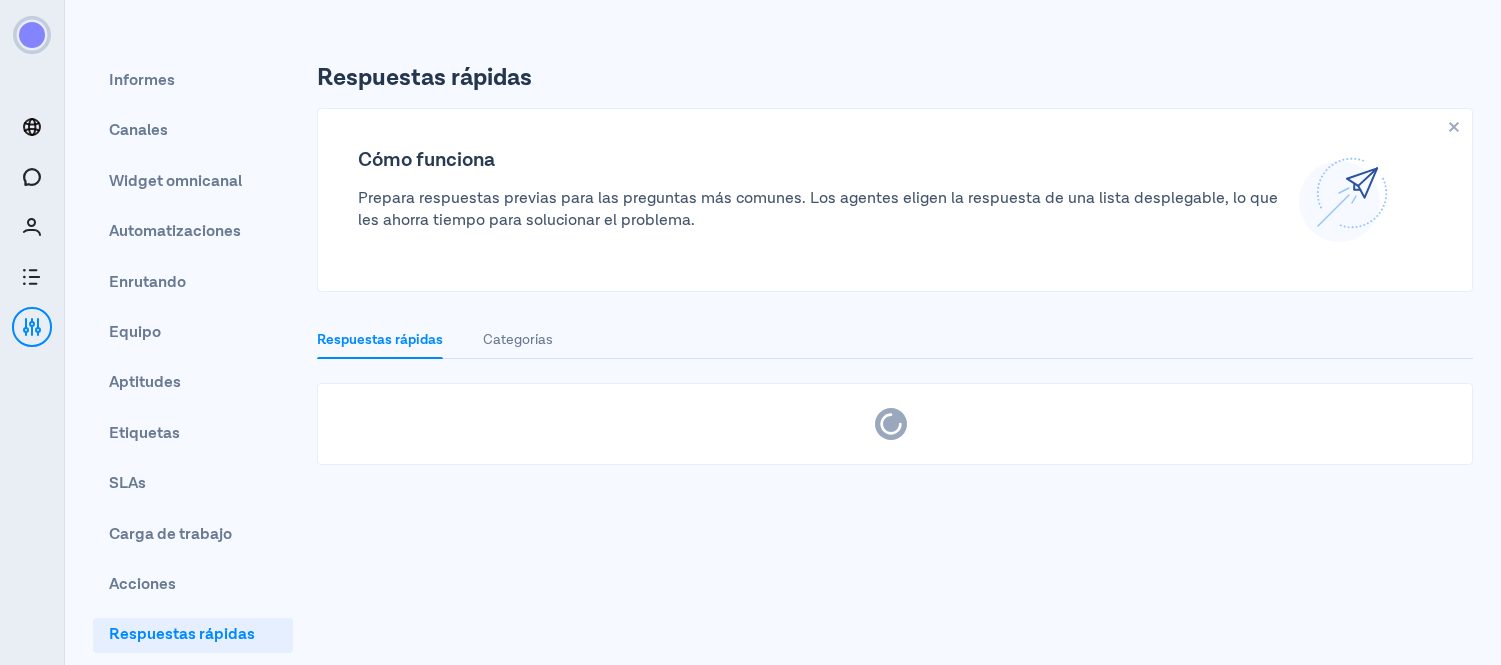 scroll, scrollTop: 44, scrollLeft: 0, axis: vertical 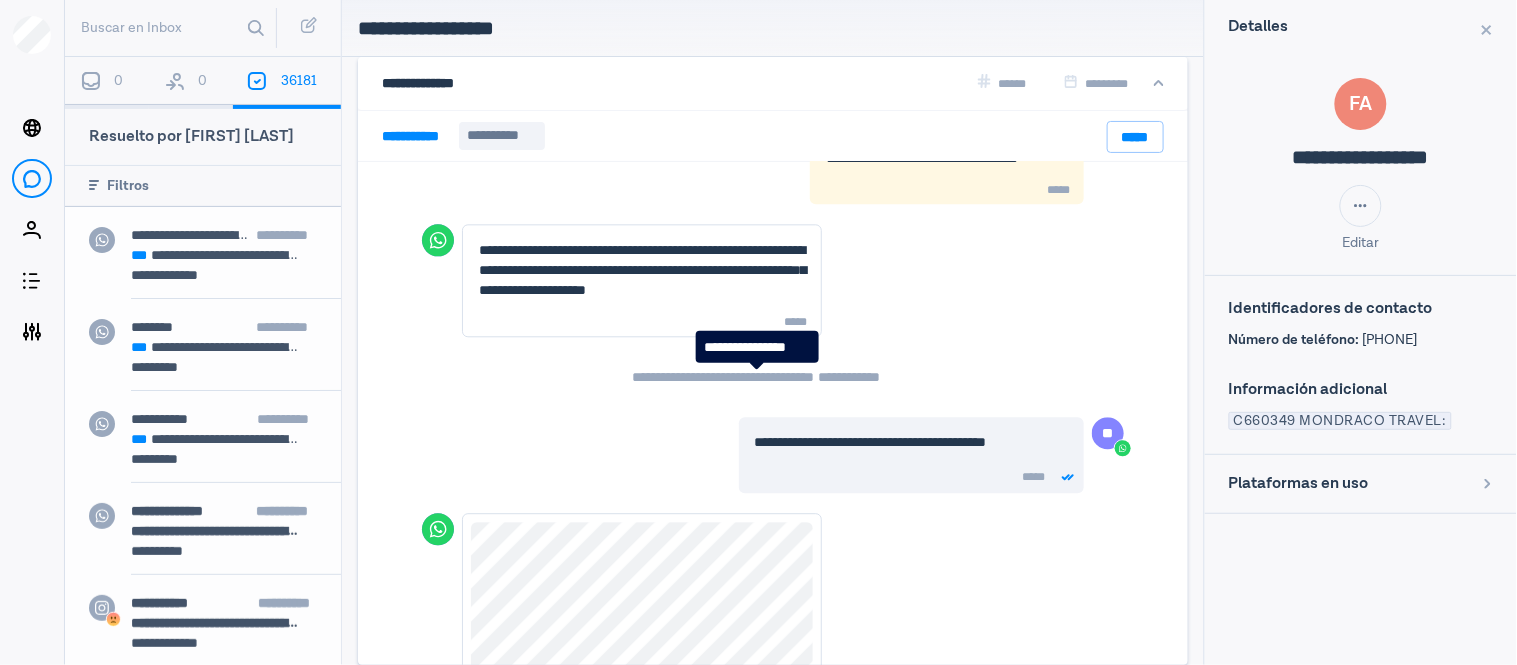 click on "**********" at bounding box center [773, 4308] 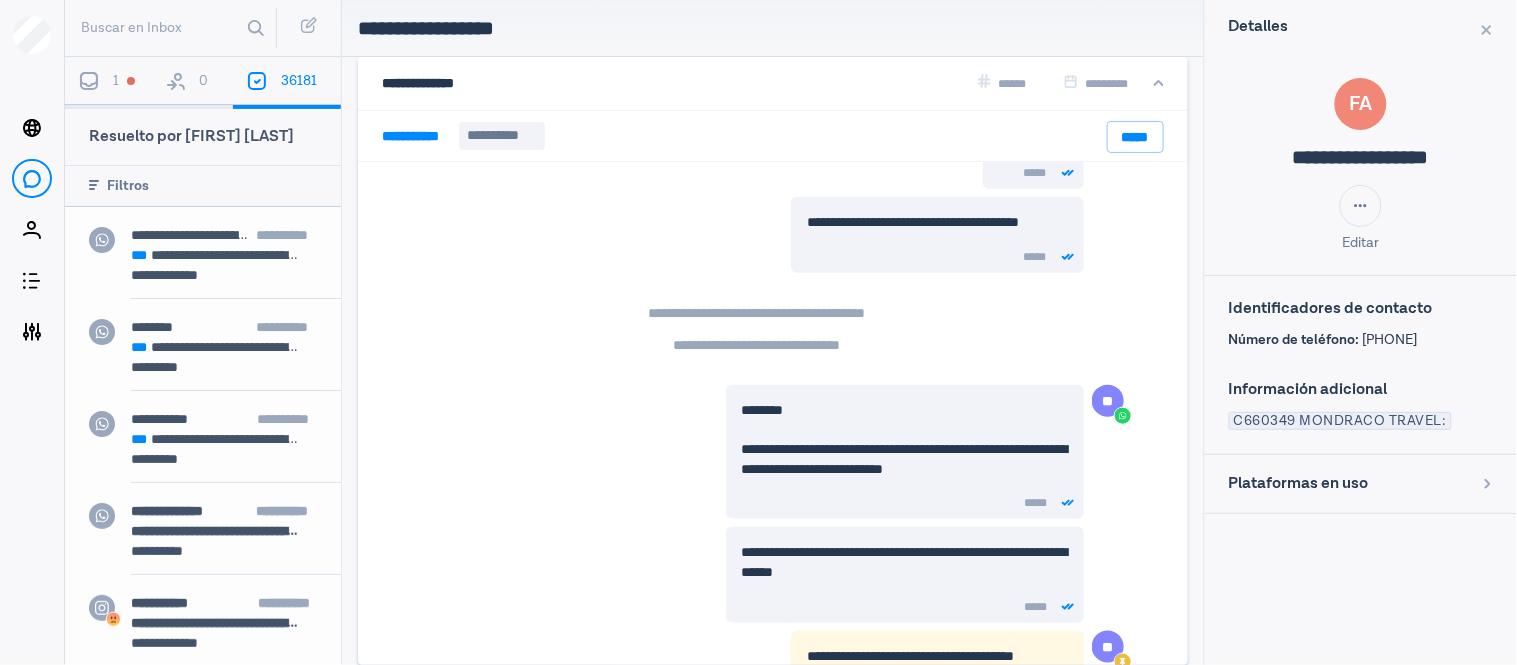 scroll, scrollTop: 10242, scrollLeft: 0, axis: vertical 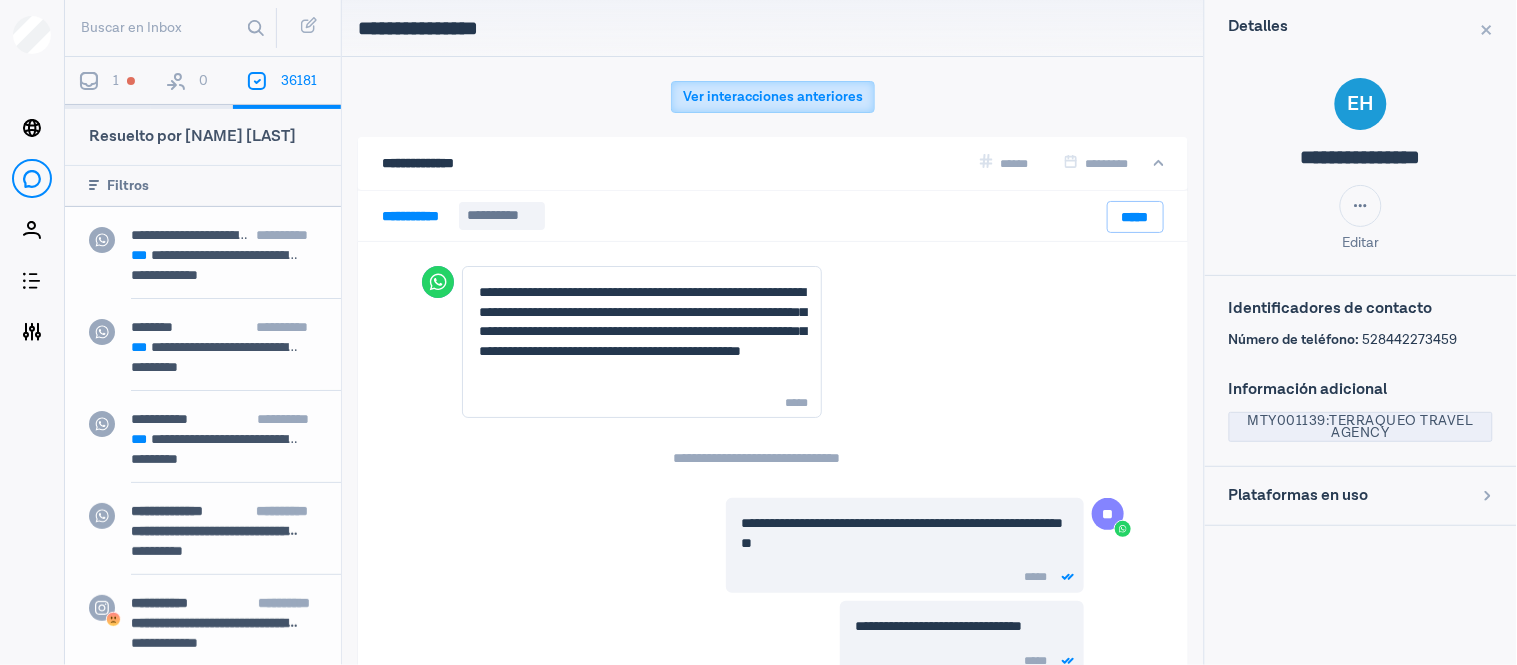 click on "Ver interacciones anteriores" at bounding box center (773, 97) 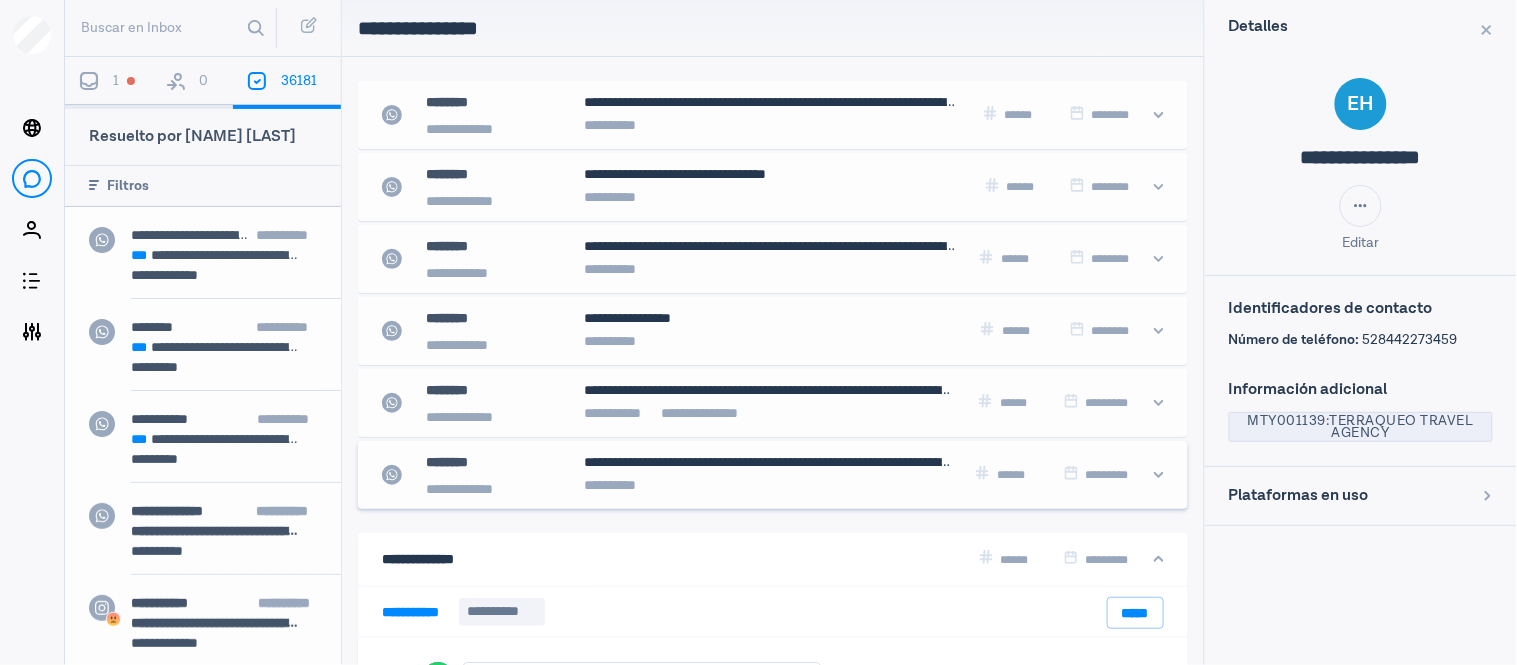 click on "**********" at bounding box center (773, 115) 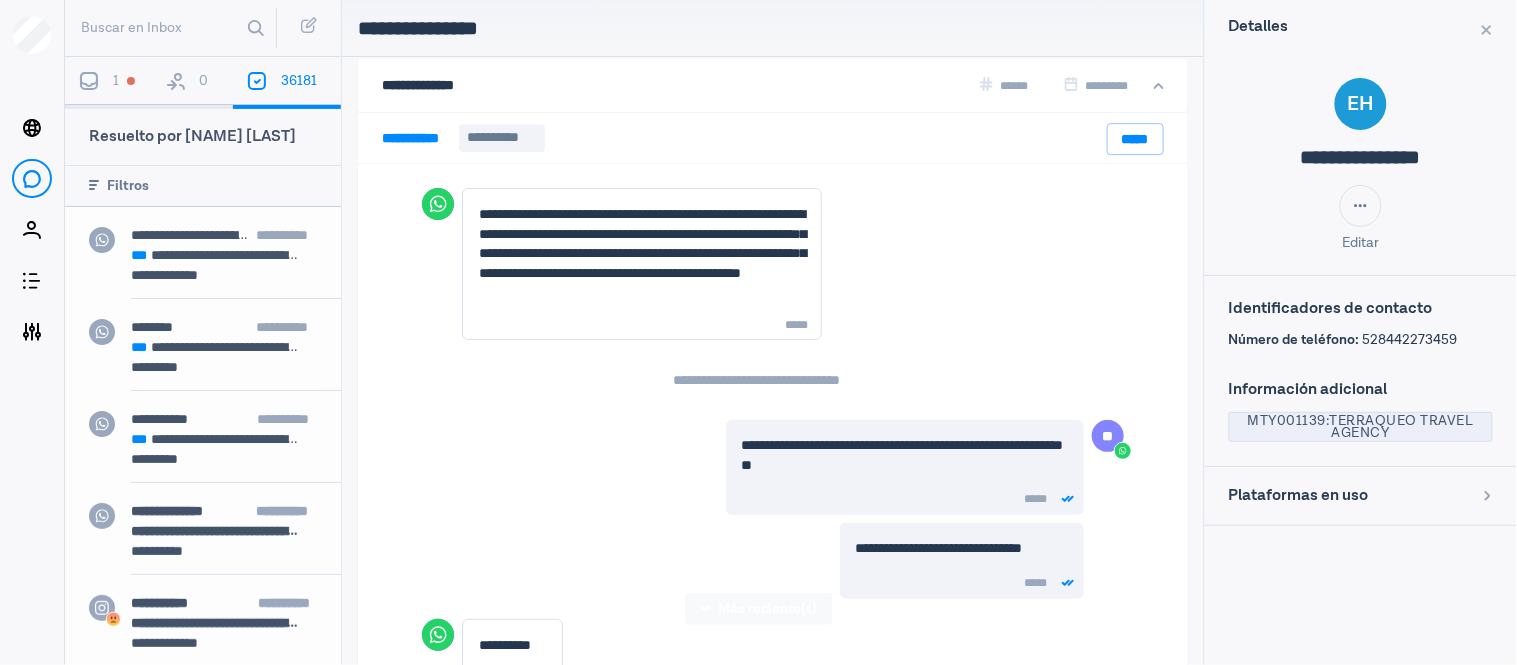 scroll, scrollTop: 1626, scrollLeft: 0, axis: vertical 